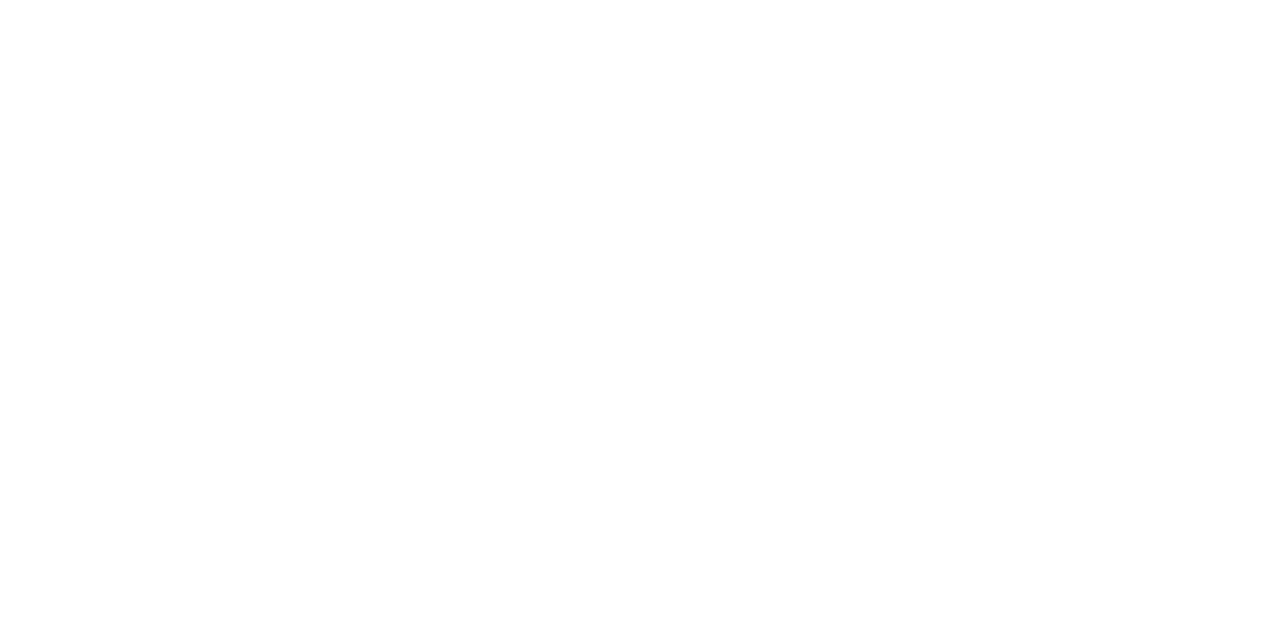 scroll, scrollTop: 0, scrollLeft: 0, axis: both 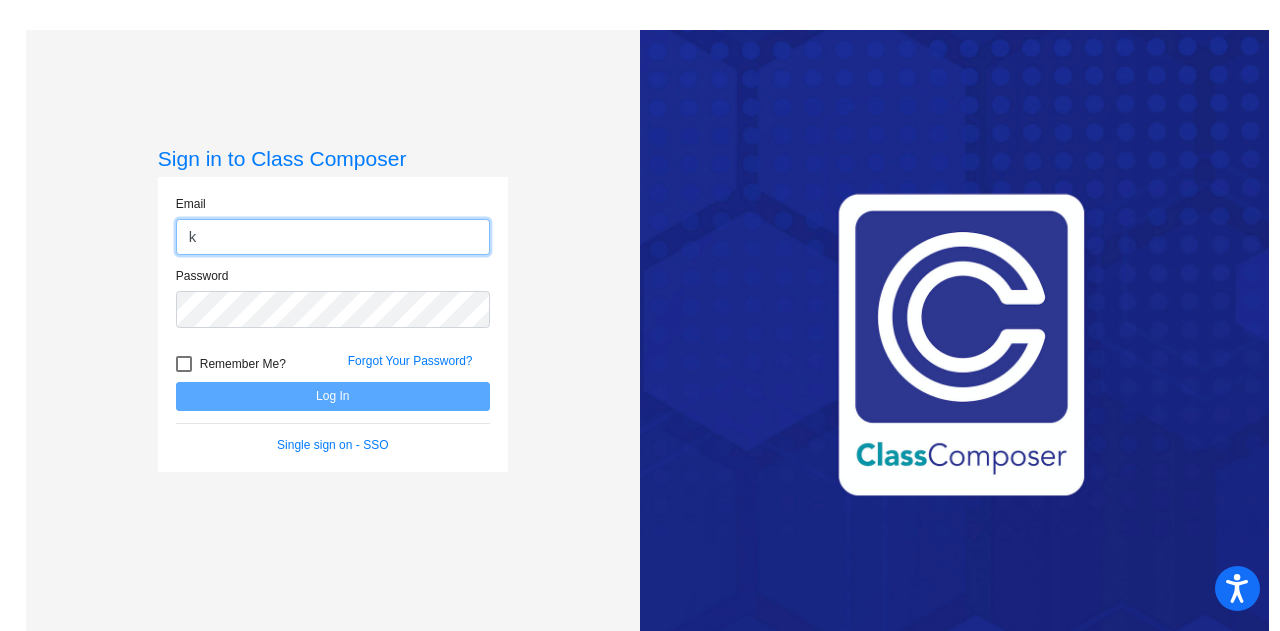 type on "[EMAIL]" 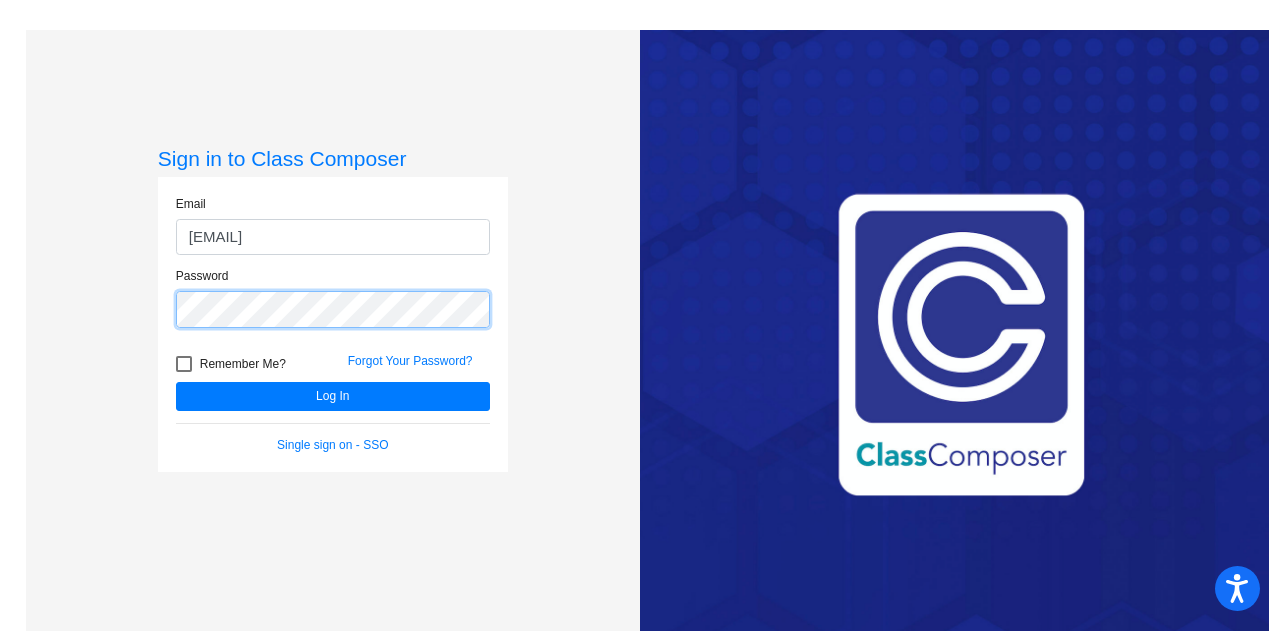 click on "Log In" 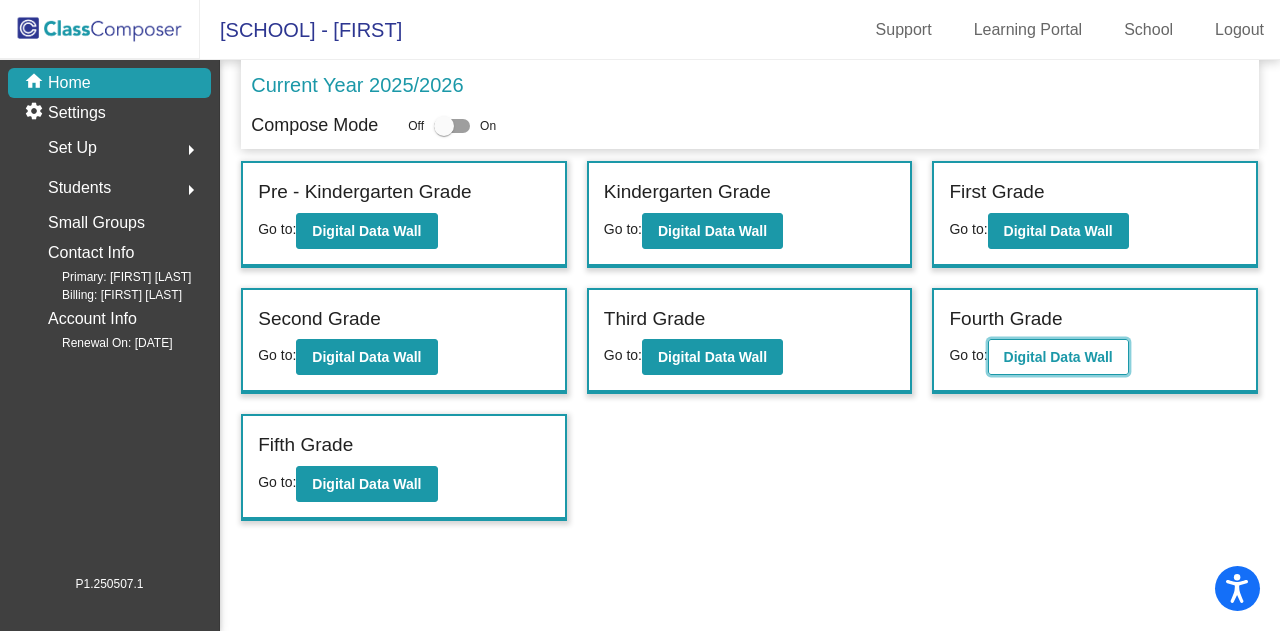 click on "Digital Data Wall" 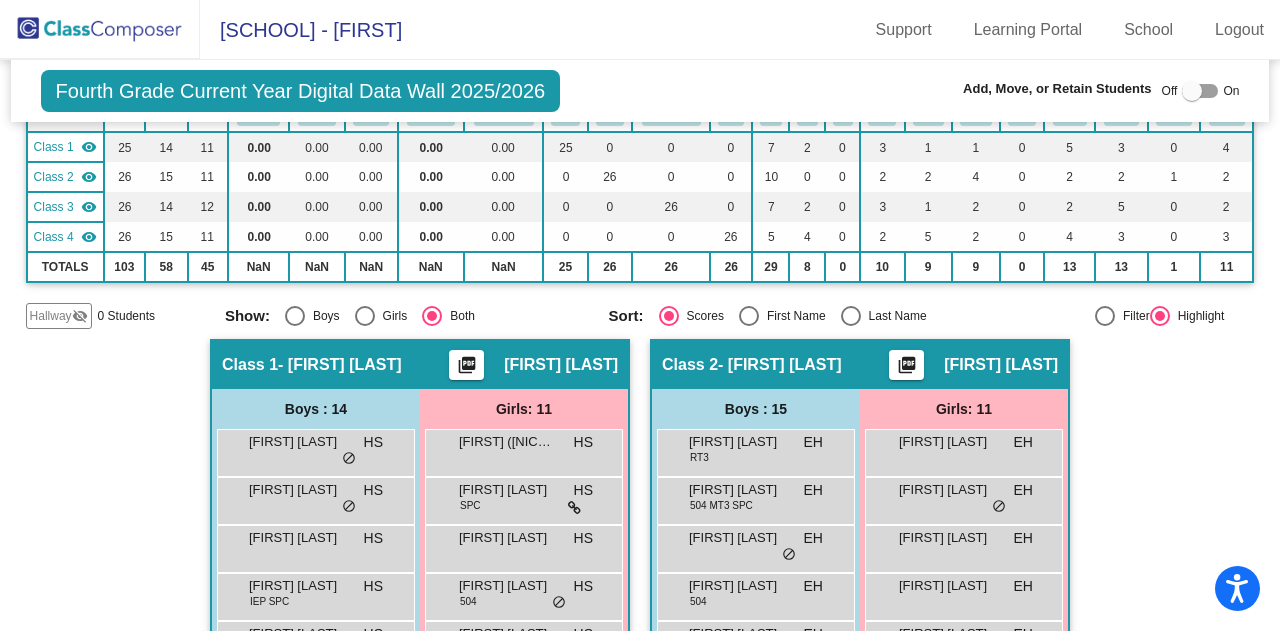 scroll, scrollTop: 8, scrollLeft: 0, axis: vertical 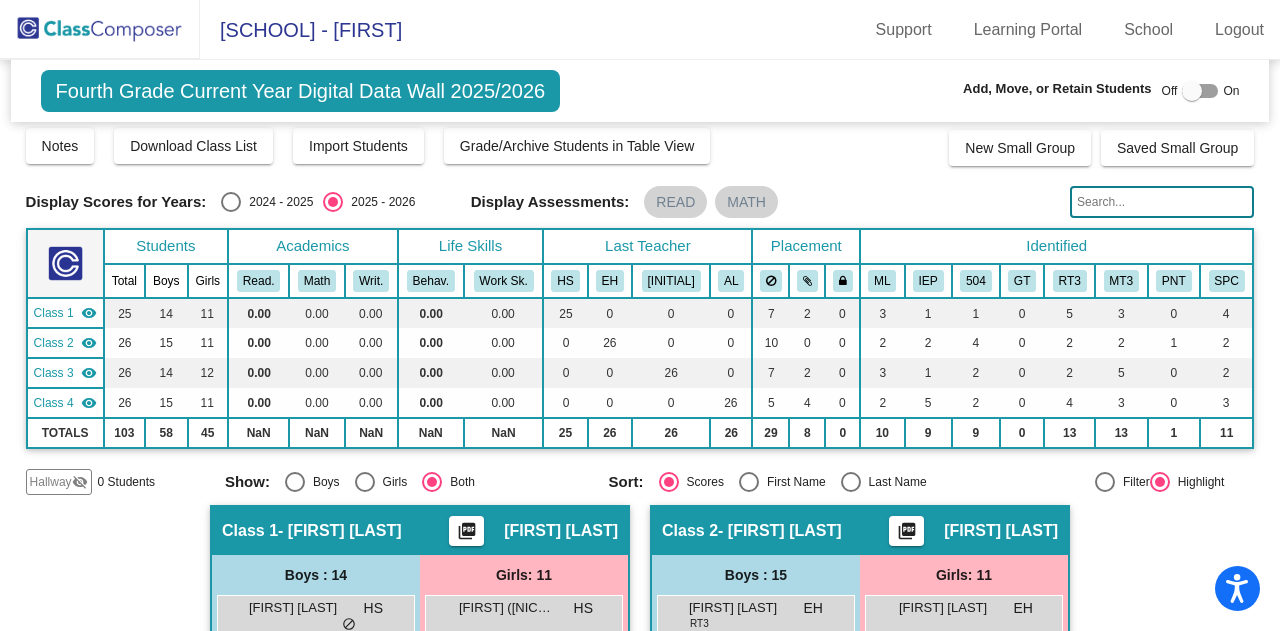 click at bounding box center [1200, 91] 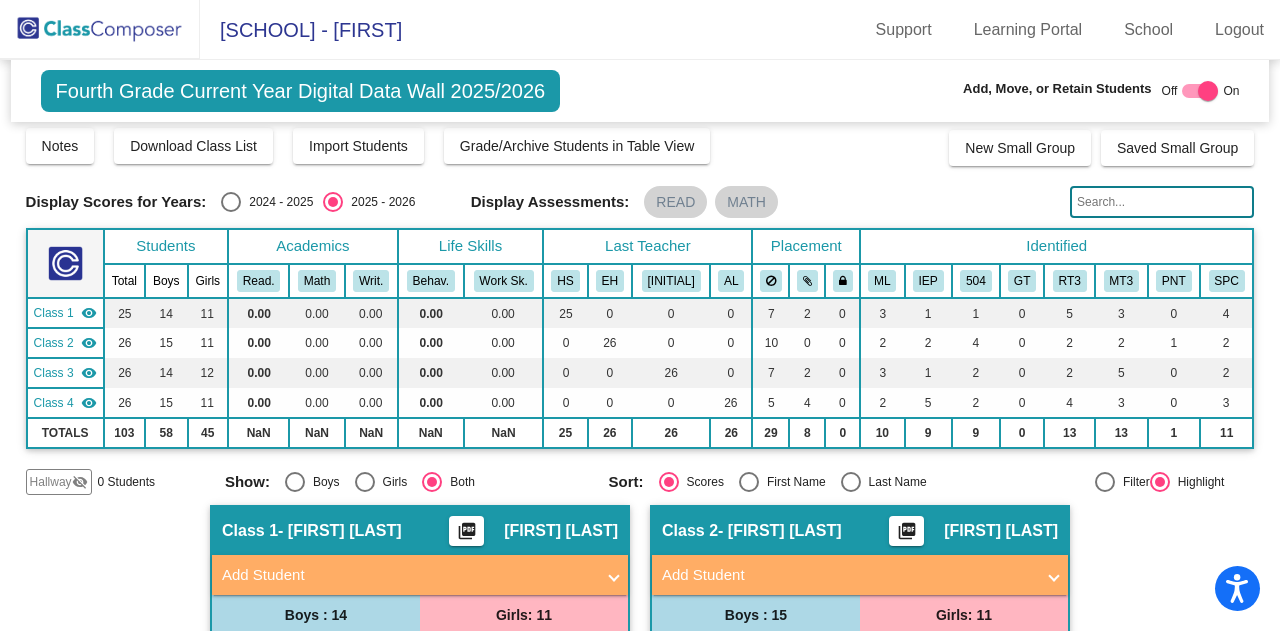click on "Hallway" 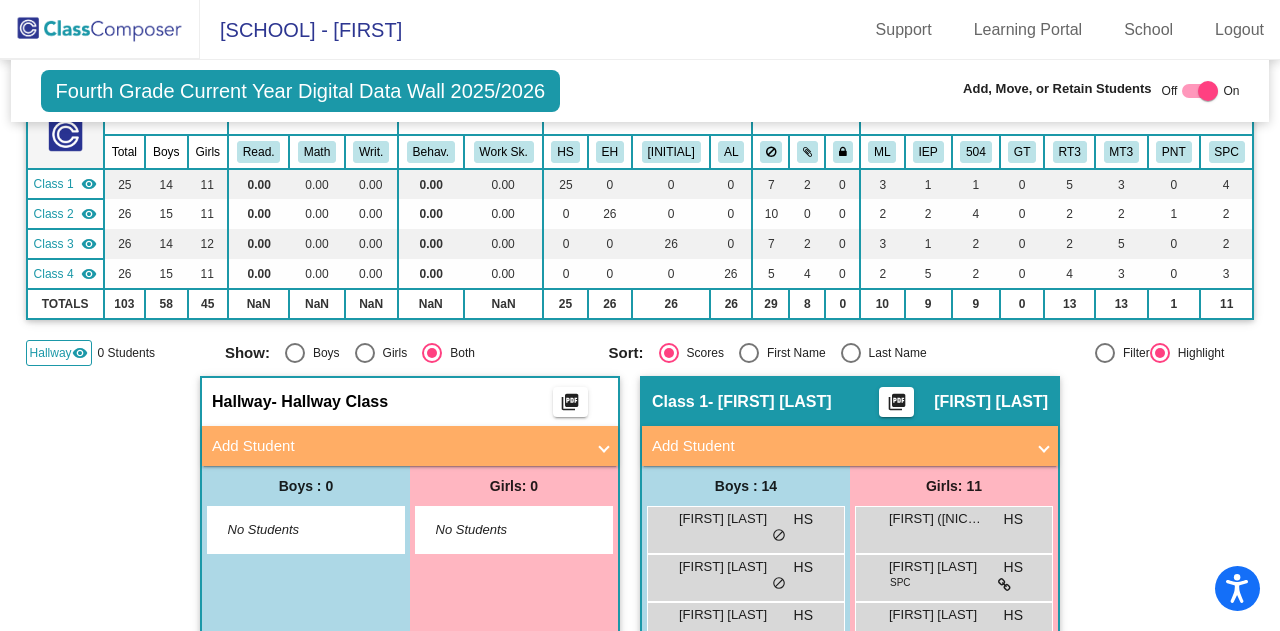 scroll, scrollTop: 138, scrollLeft: 0, axis: vertical 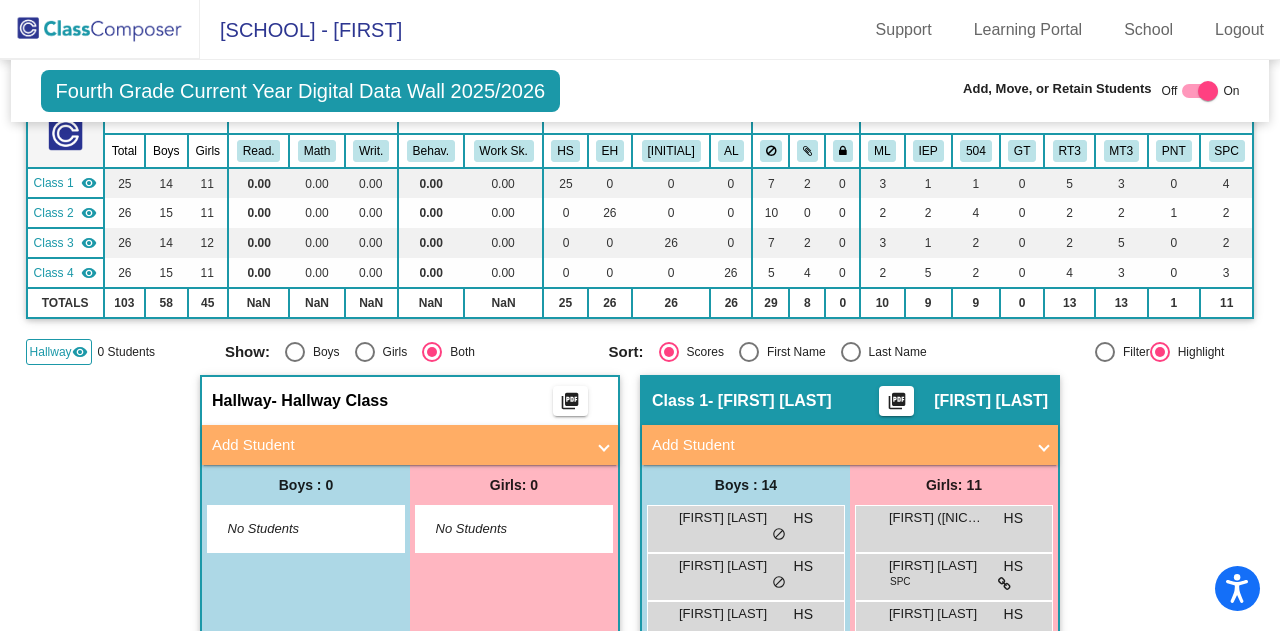 click on "Add Student" at bounding box center (398, 445) 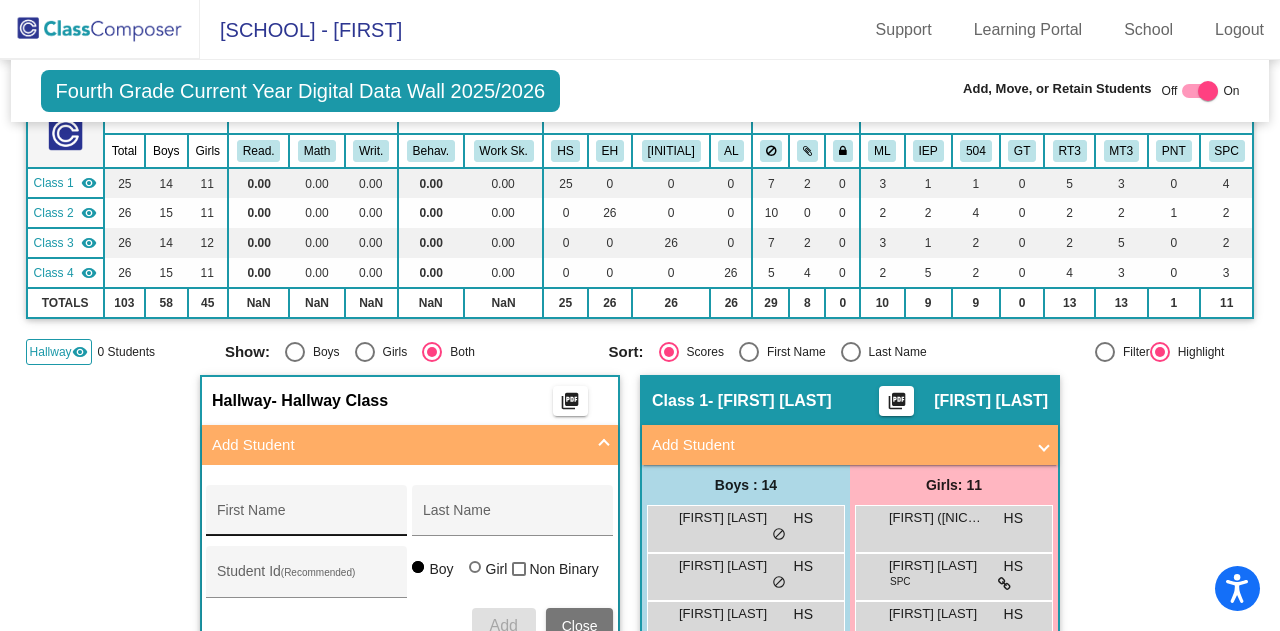 click on "First Name" at bounding box center (307, 516) 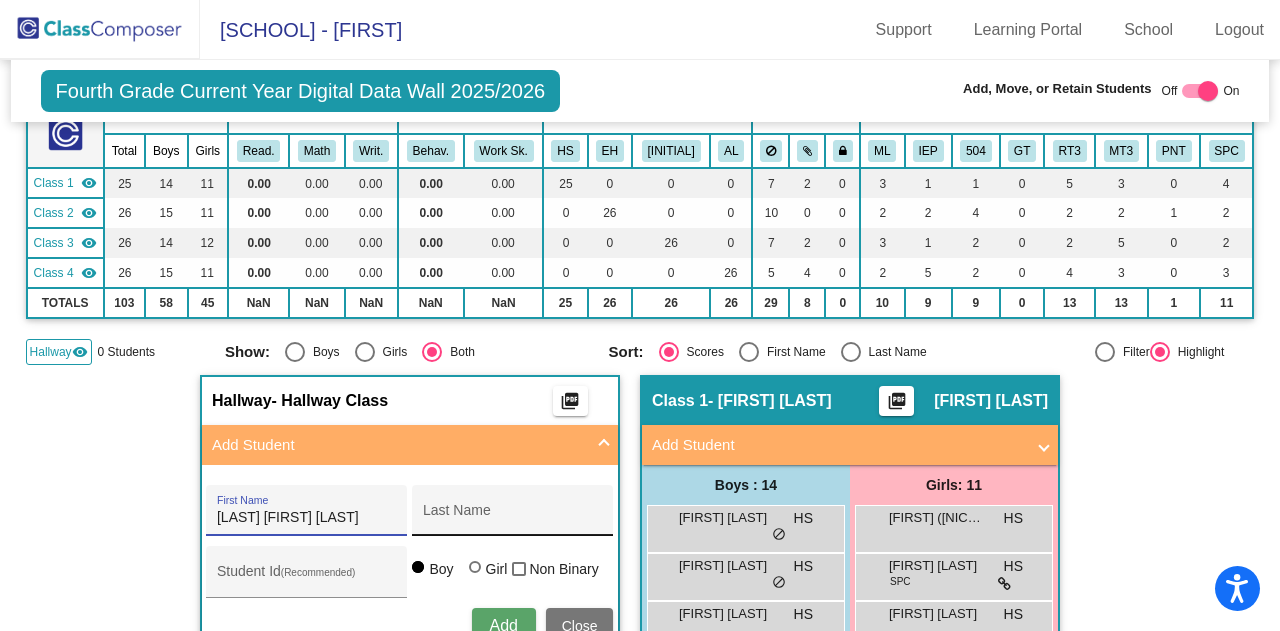 type on "[LAST] [FIRST] [LAST]" 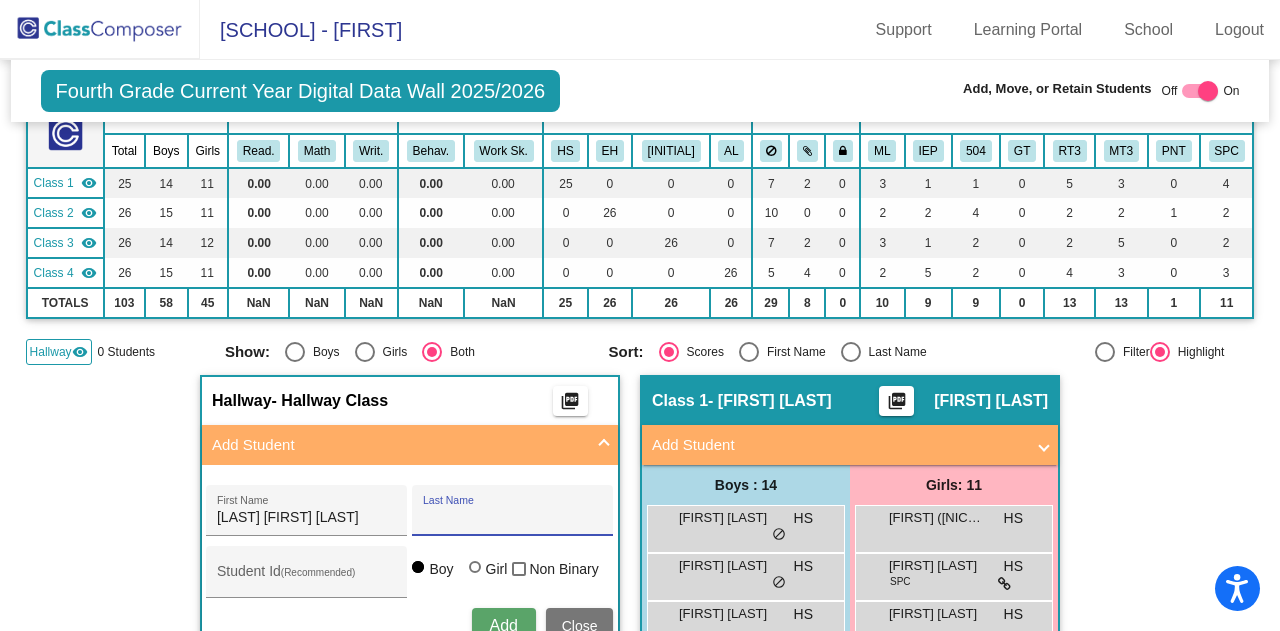 click on "Last Name" at bounding box center (513, 518) 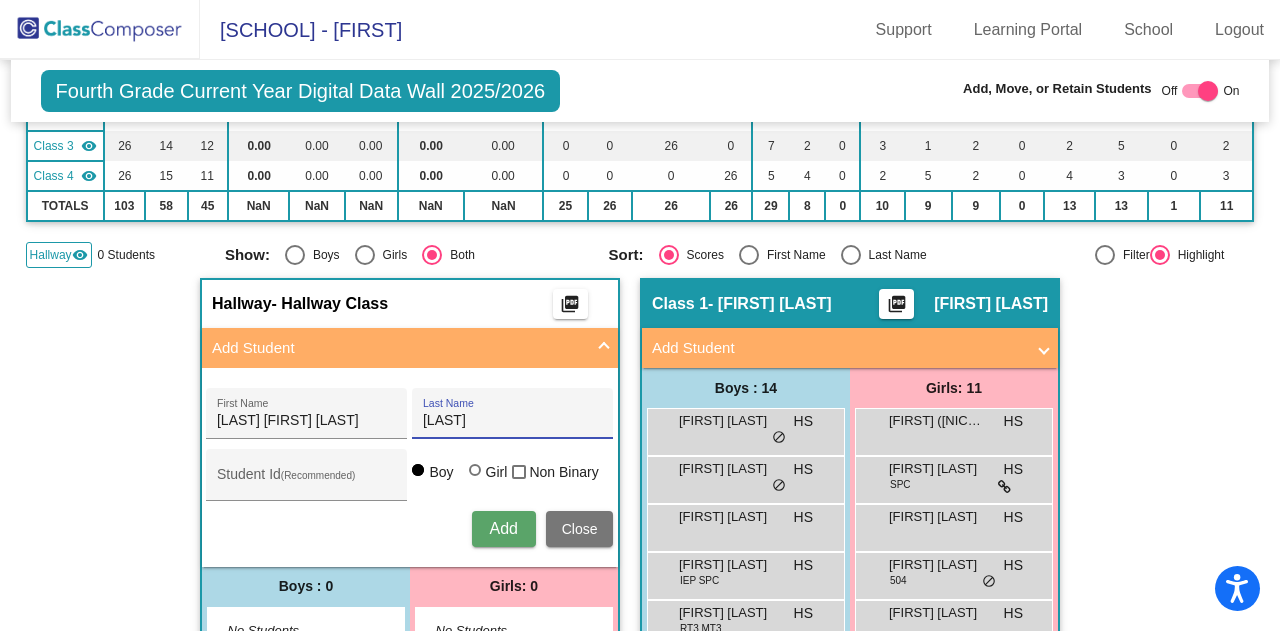 scroll, scrollTop: 236, scrollLeft: 0, axis: vertical 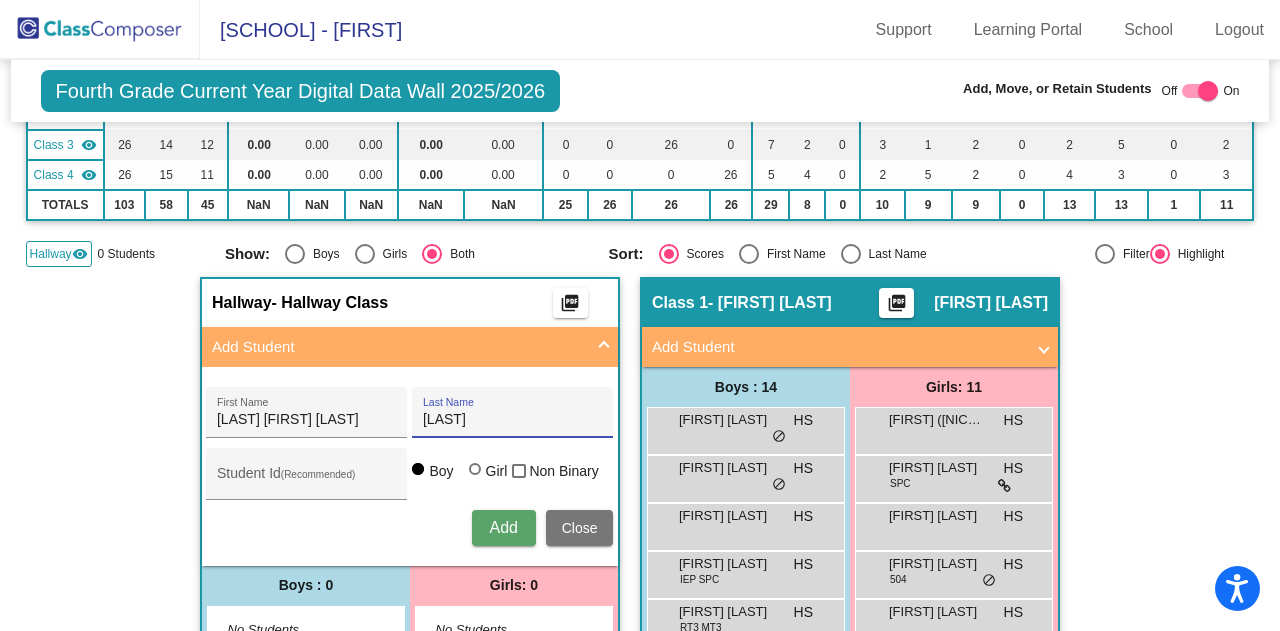 type on "[LAST]" 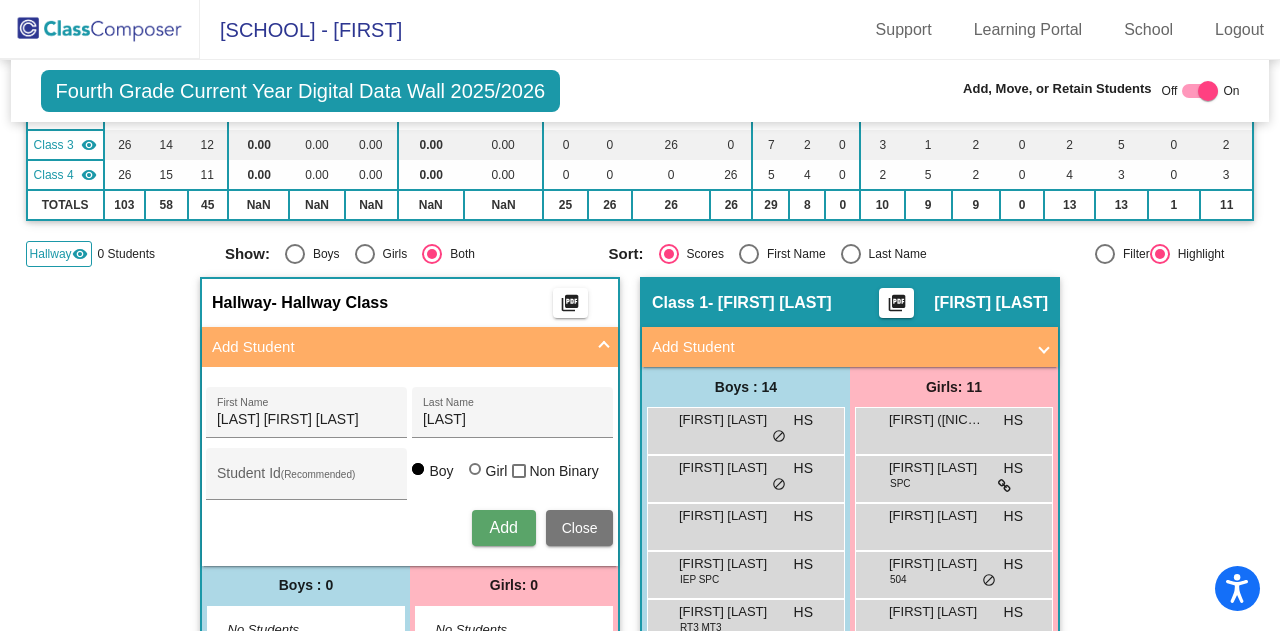type 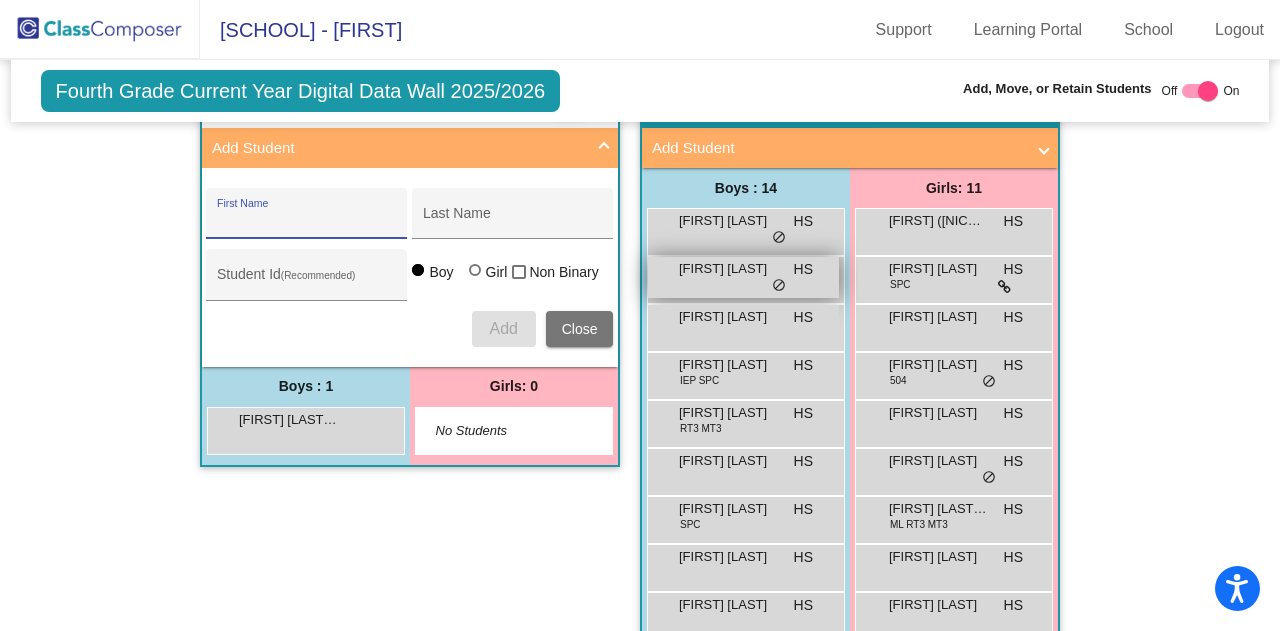 scroll, scrollTop: 436, scrollLeft: 0, axis: vertical 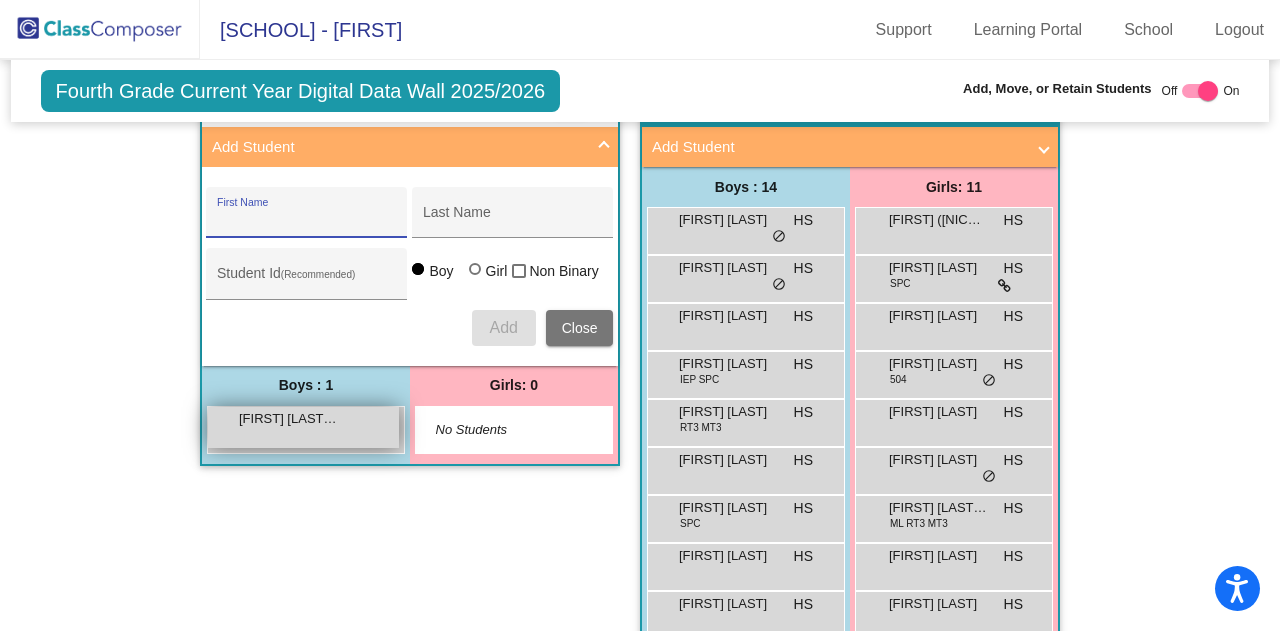 click on "[FIRST] [LAST] [LAST]" at bounding box center [289, 419] 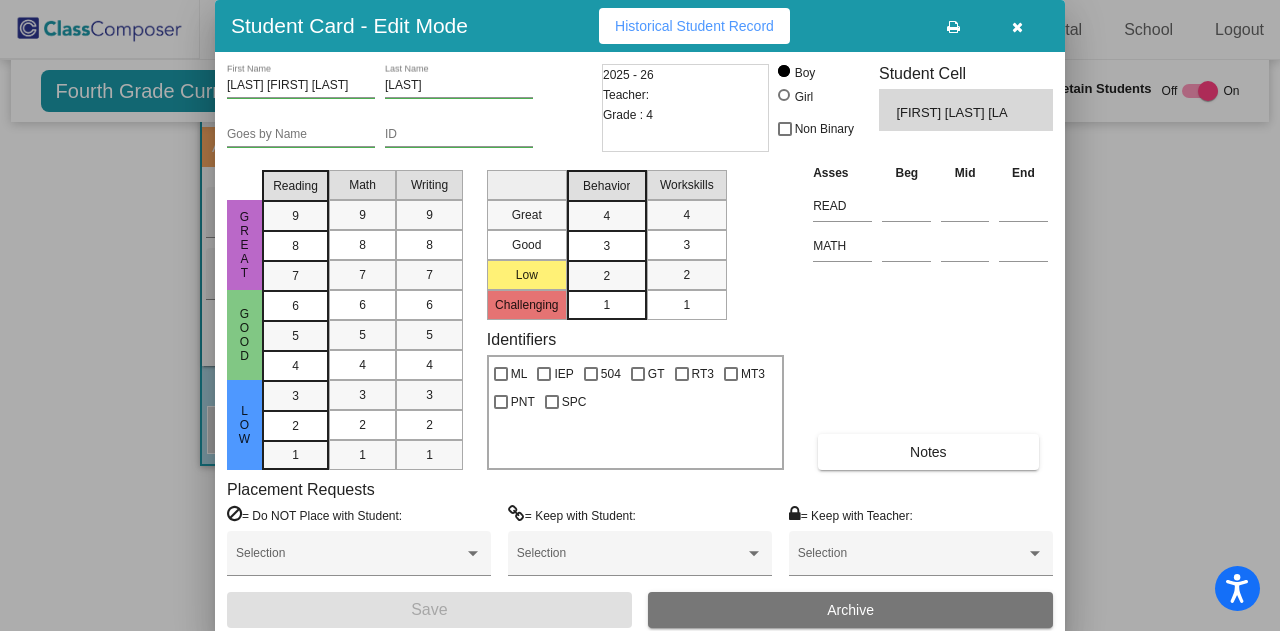 click on "[LAST] [FIRST] [LAST]" at bounding box center [301, 86] 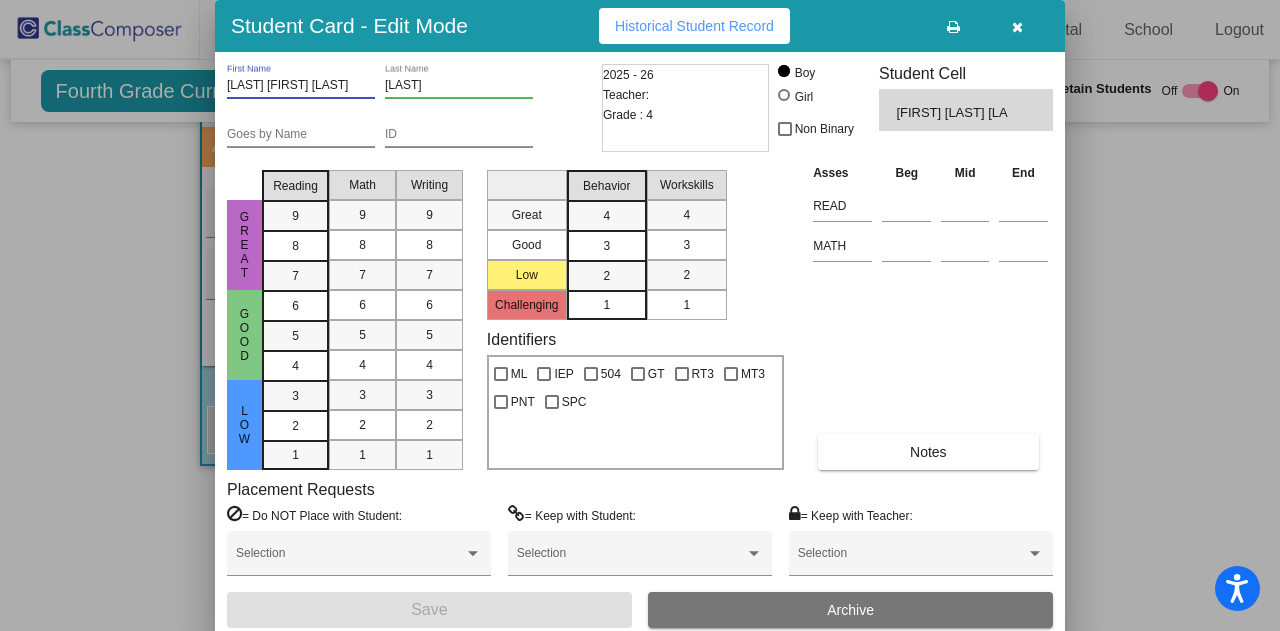 click on "[LAST] [FIRST] [LAST]" at bounding box center (301, 86) 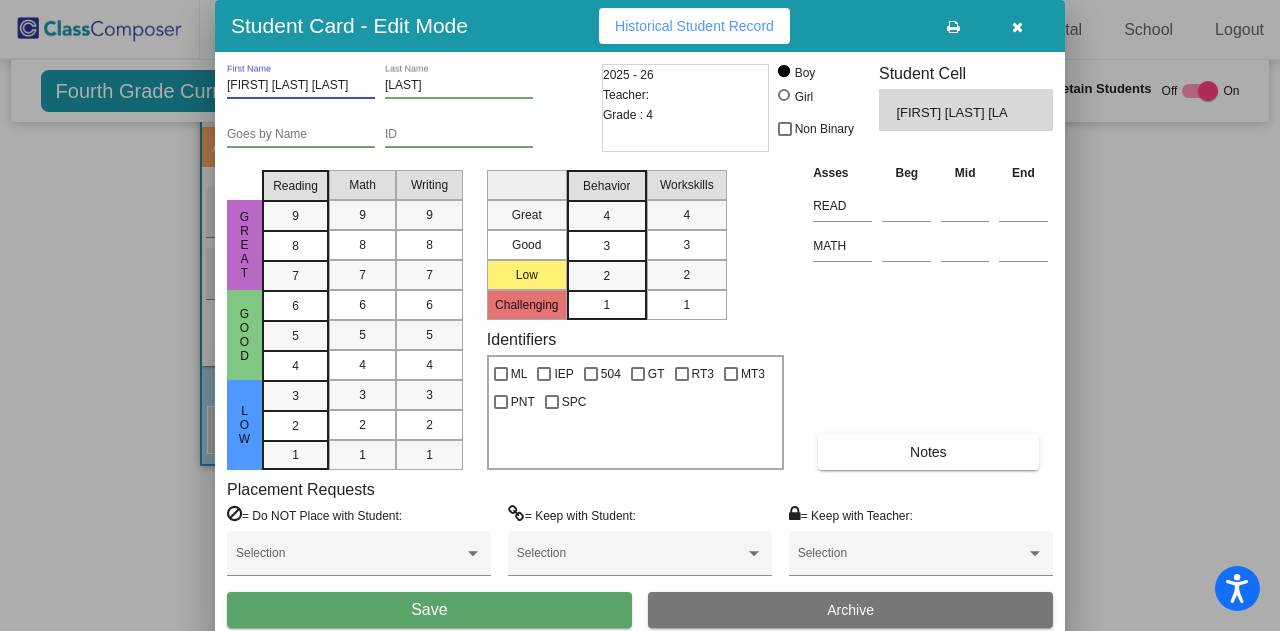 type on "[FIRST] [LAST] [LAST]" 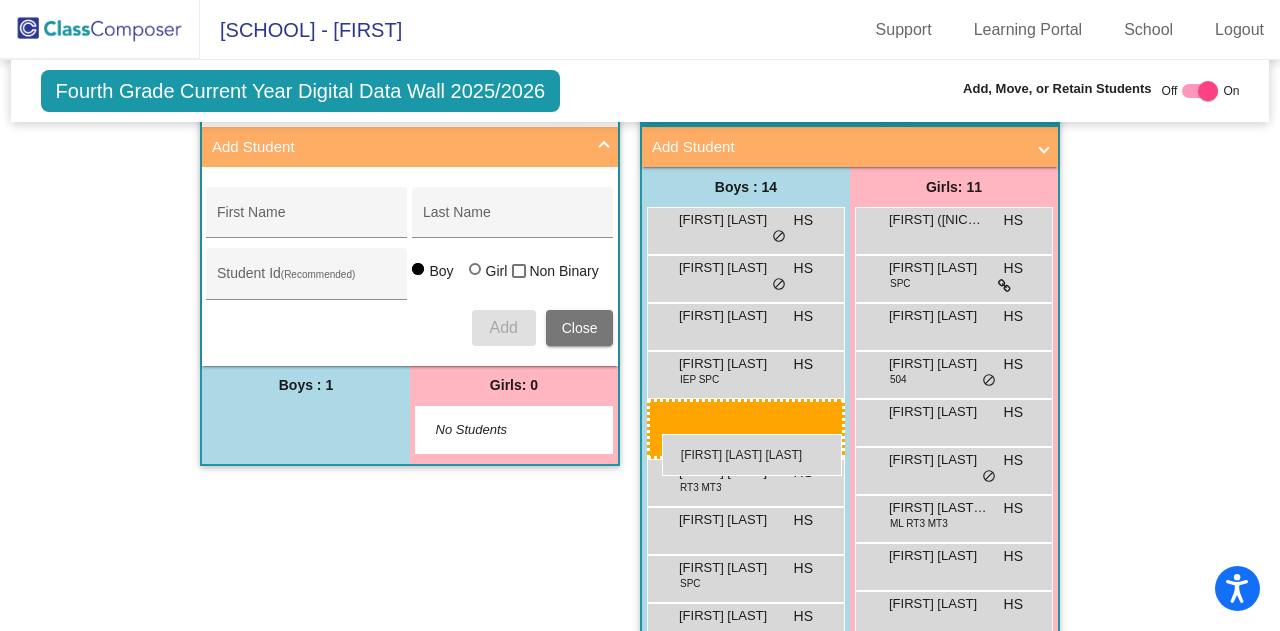 drag, startPoint x: 306, startPoint y: 428, endPoint x: 662, endPoint y: 434, distance: 356.05057 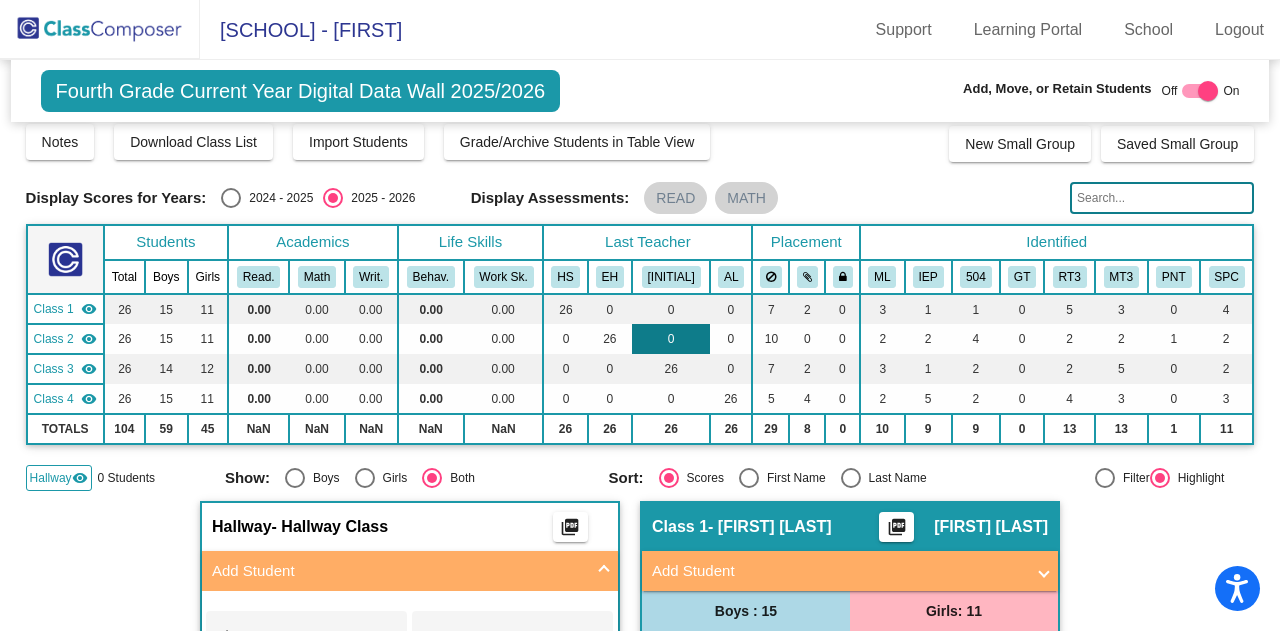 scroll, scrollTop: 0, scrollLeft: 0, axis: both 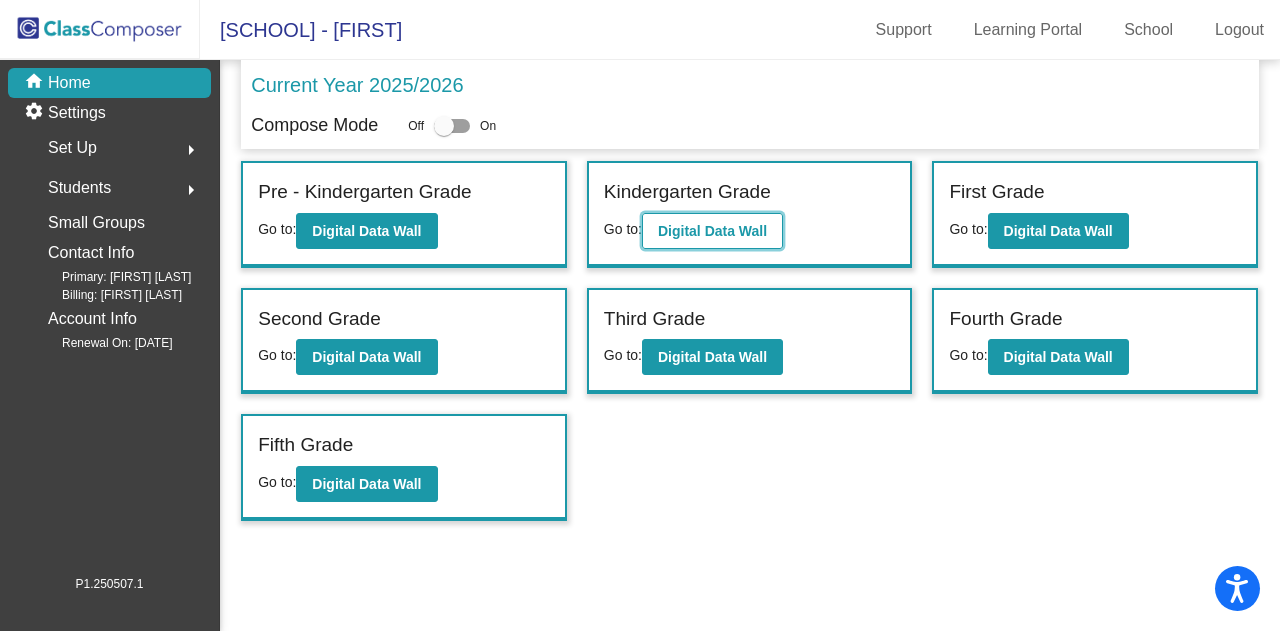 click on "Digital Data Wall" 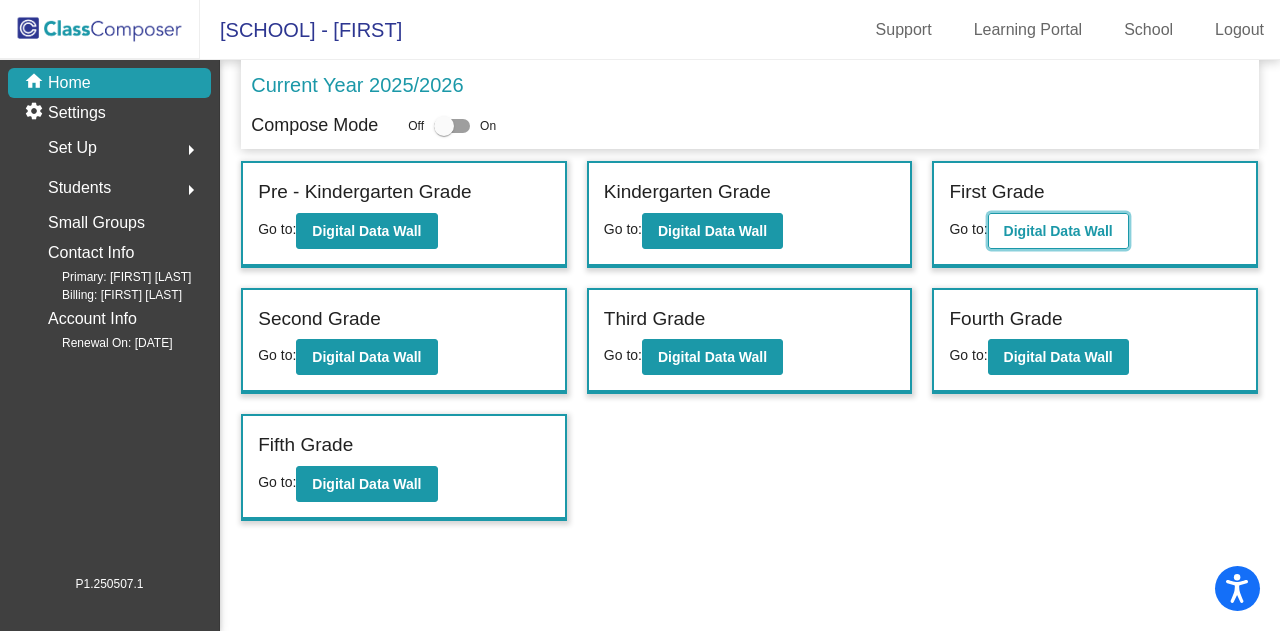 click on "Digital Data Wall" 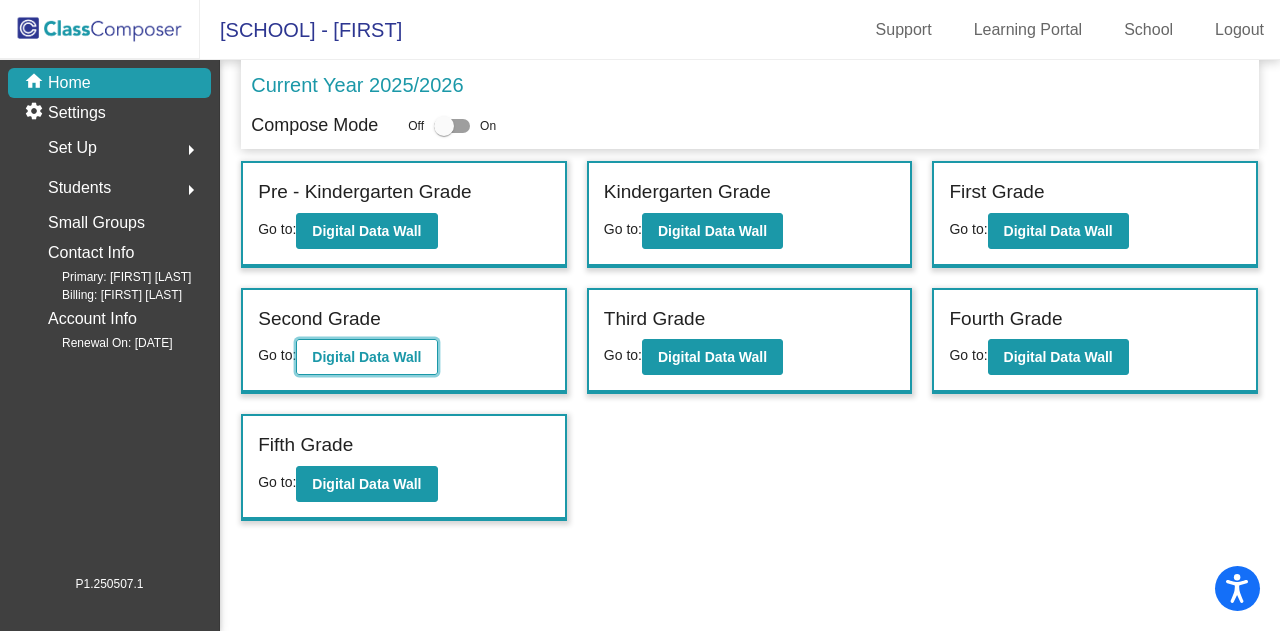 click on "Digital Data Wall" 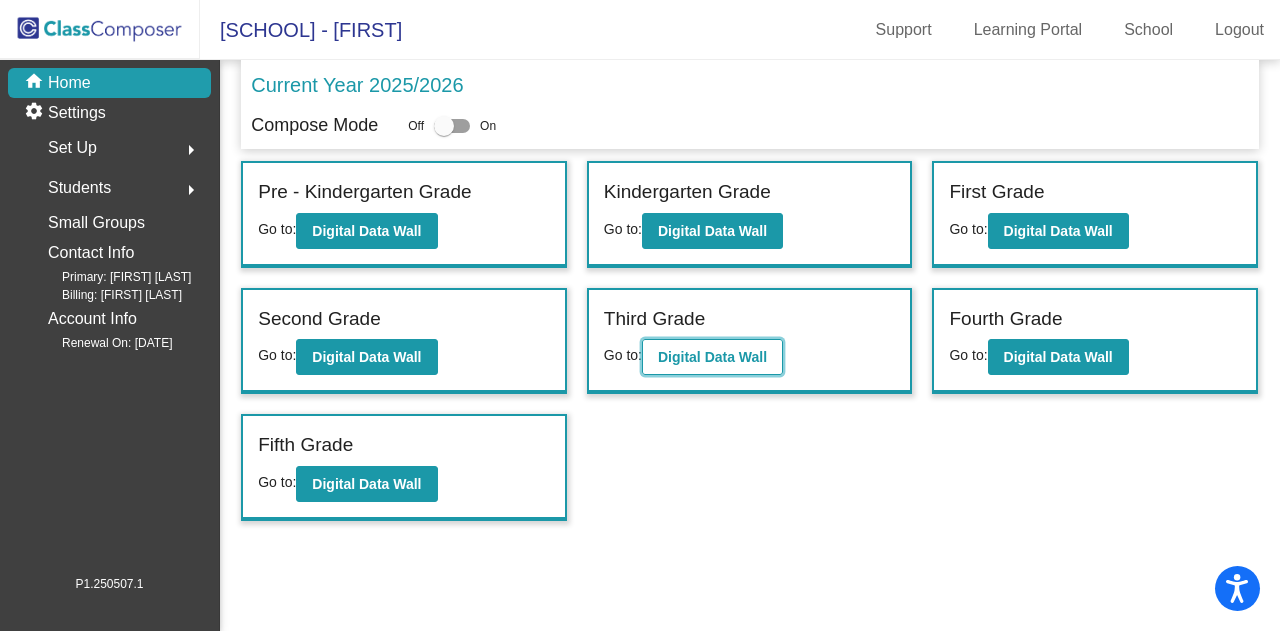 click on "Digital Data Wall" 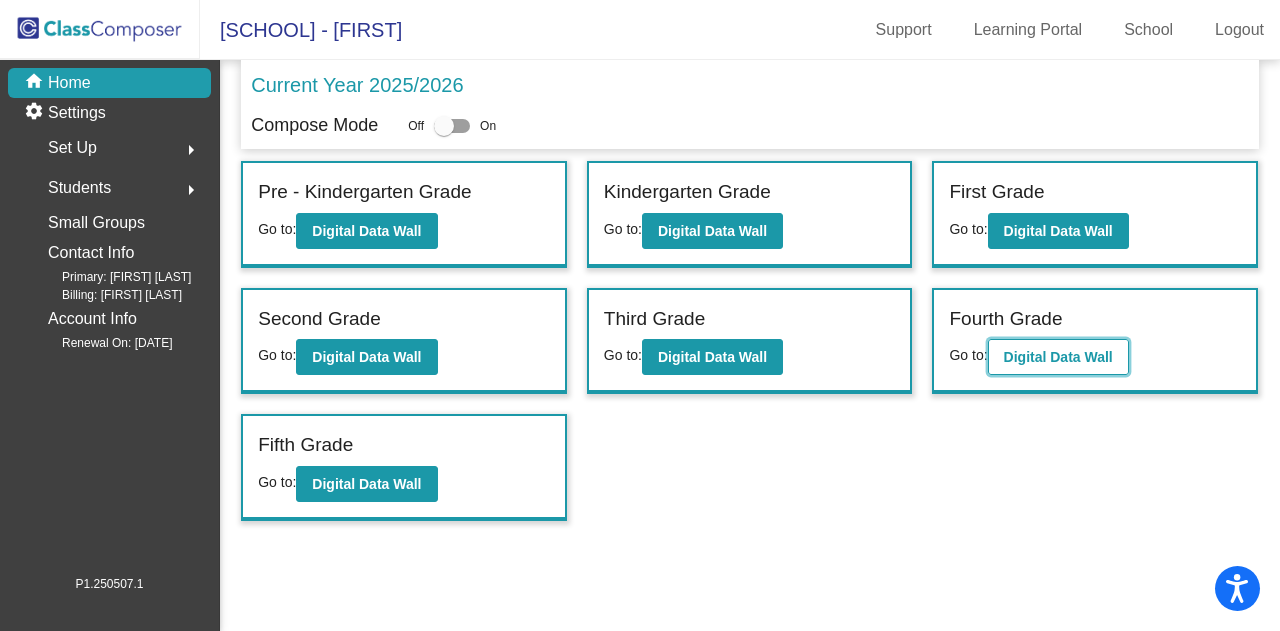 click on "Digital Data Wall" 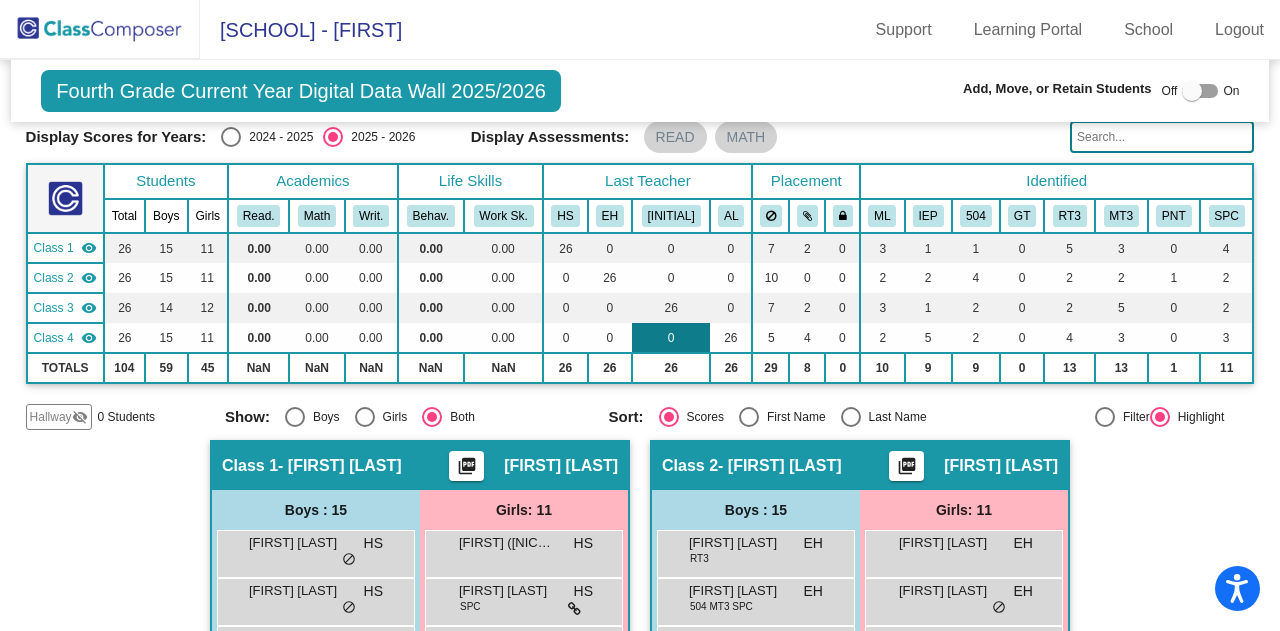 scroll, scrollTop: 72, scrollLeft: 0, axis: vertical 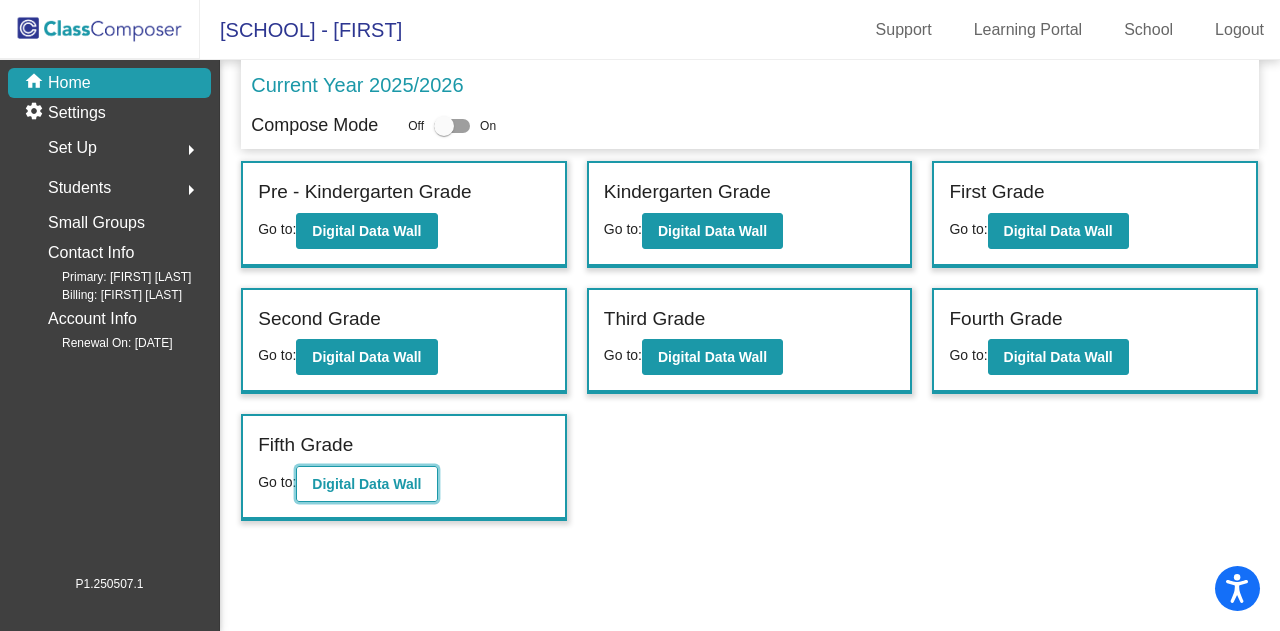 click on "Digital Data Wall" 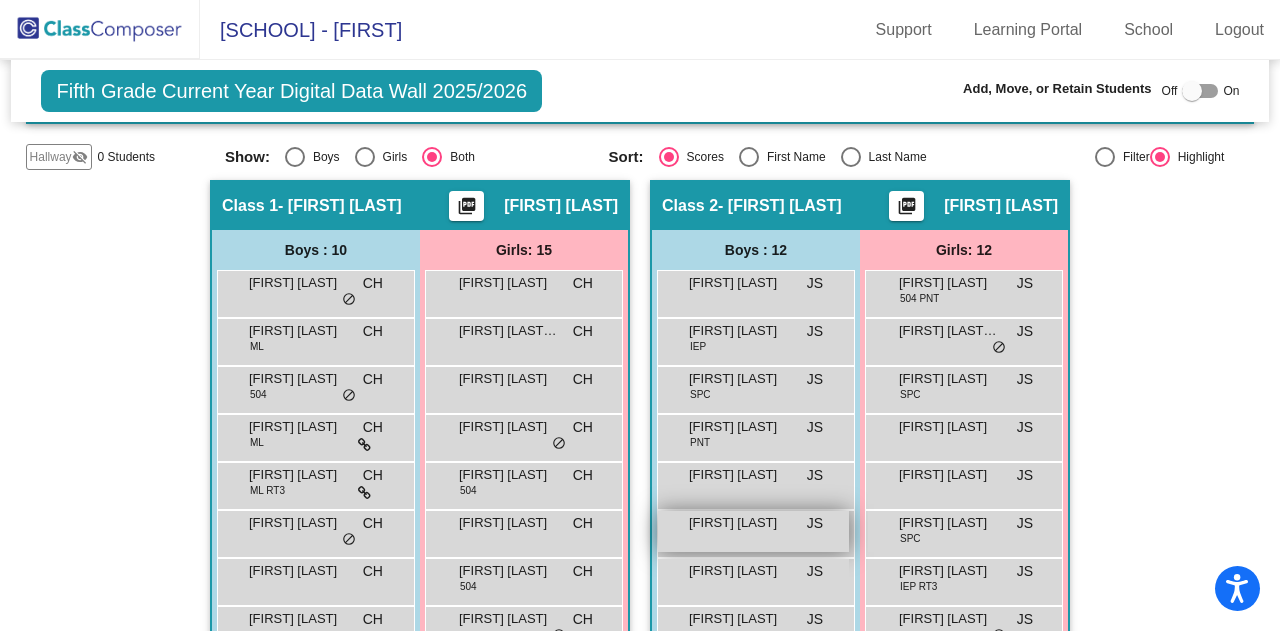scroll, scrollTop: 331, scrollLeft: 0, axis: vertical 